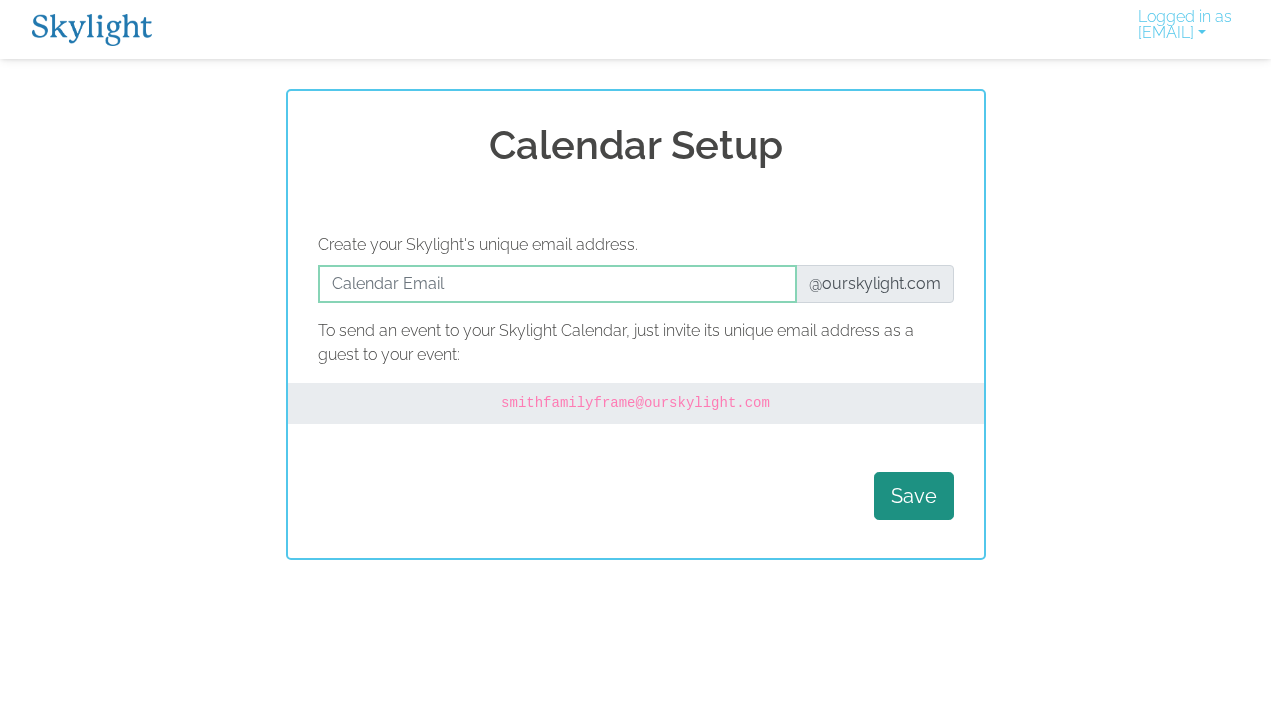 scroll, scrollTop: 0, scrollLeft: 0, axis: both 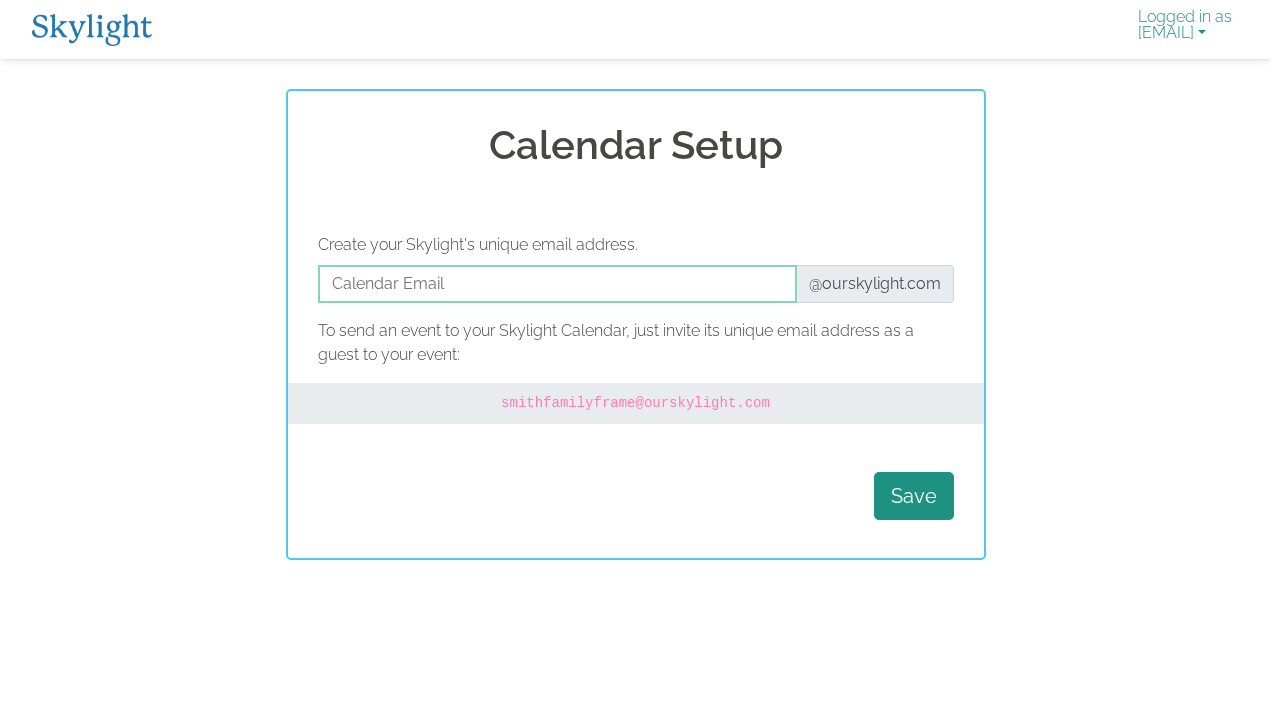 click on "Logged in as lauren.faught@icloud.com" at bounding box center [1185, 29] 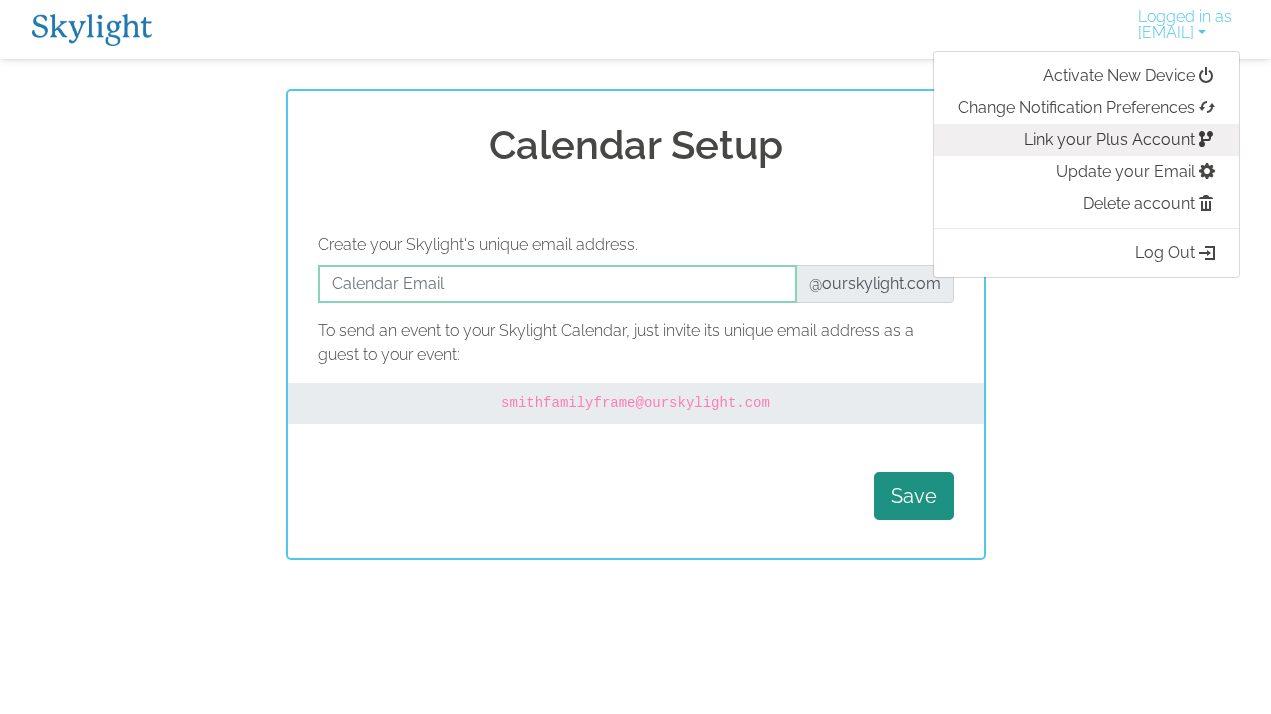 click on "Link your Plus Account" at bounding box center [1086, 140] 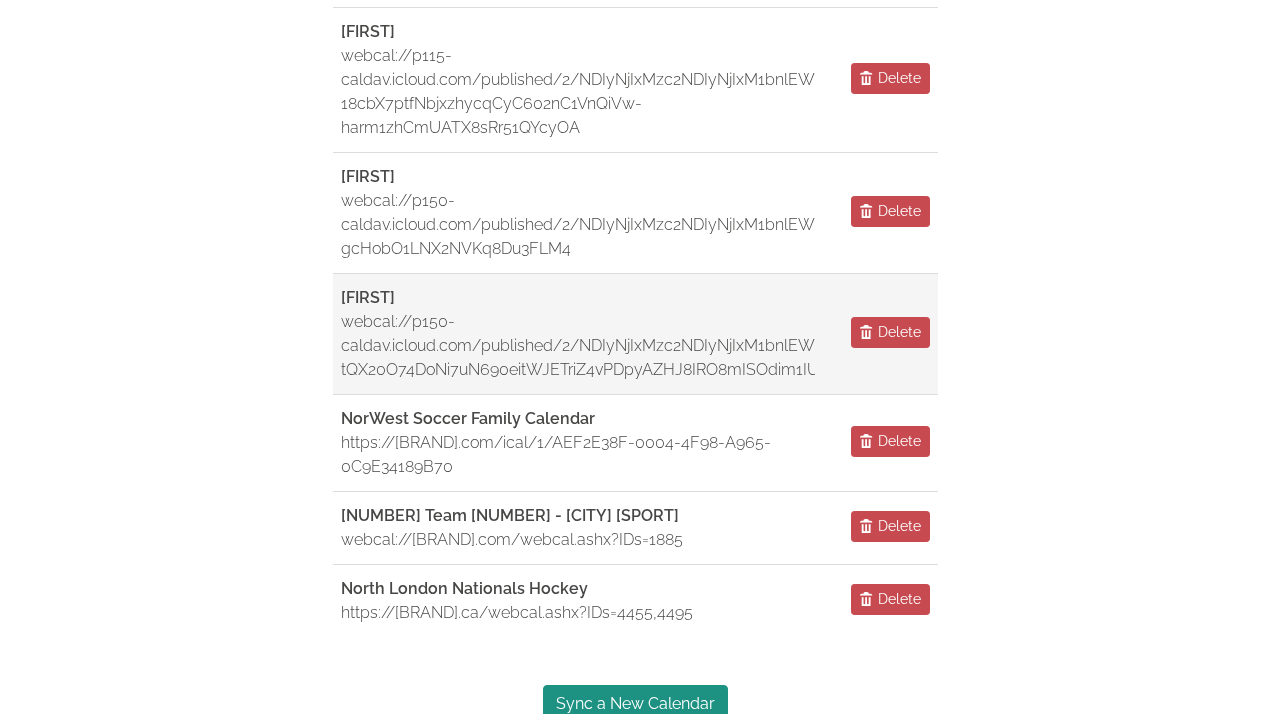 scroll, scrollTop: 662, scrollLeft: 0, axis: vertical 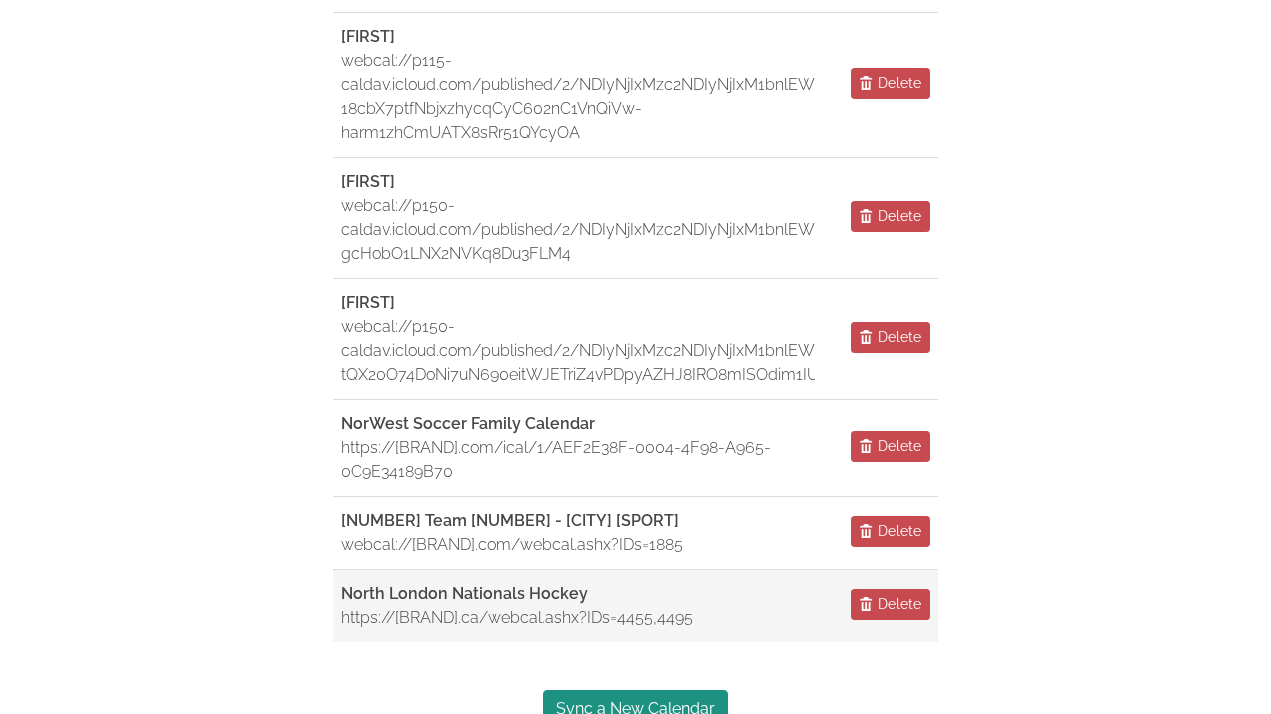 click on "[TEAM_NAME]" at bounding box center (464, 593) 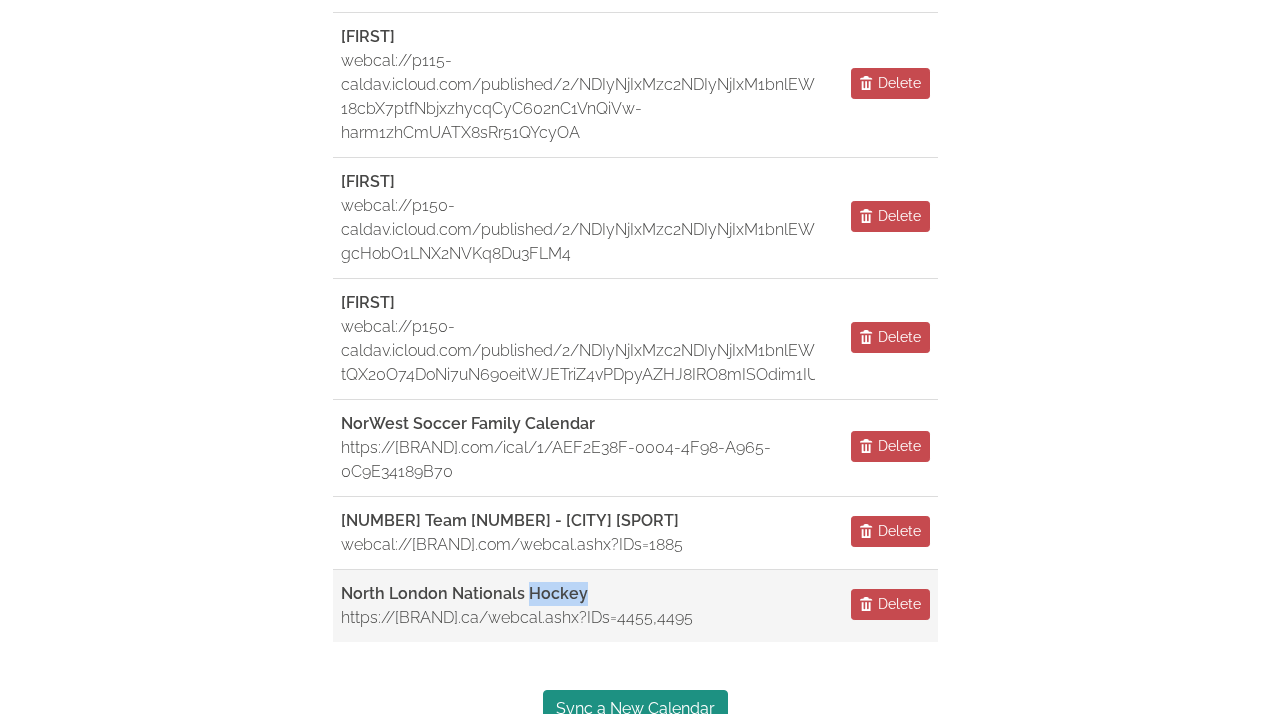 click on "North London Nationals Hockey" at bounding box center [464, 593] 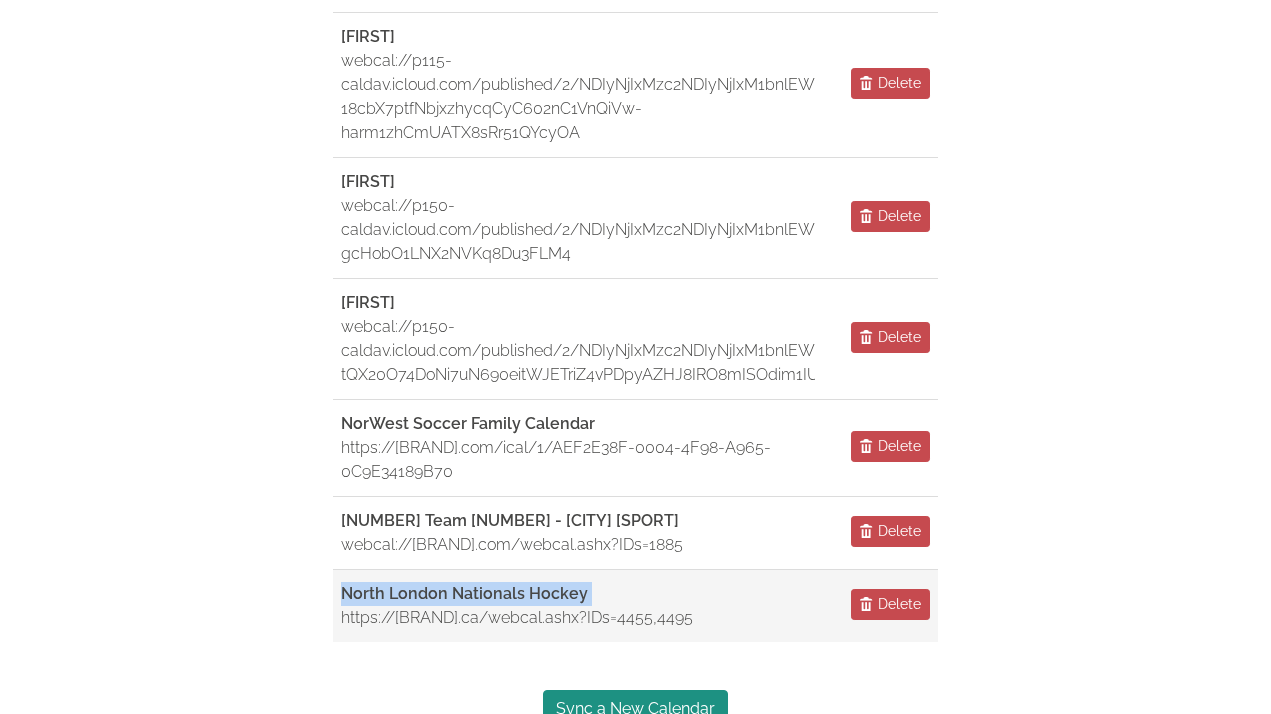 click on "North London Nationals Hockey" at bounding box center (464, 593) 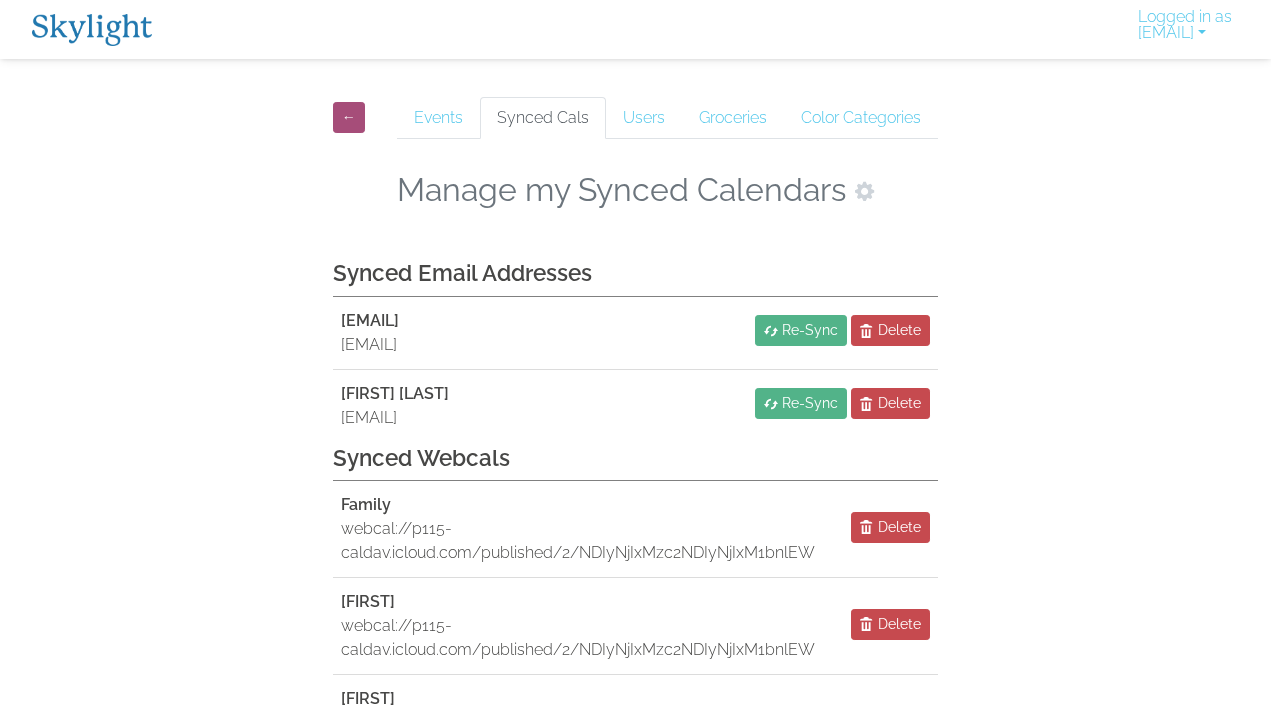 scroll, scrollTop: 0, scrollLeft: 0, axis: both 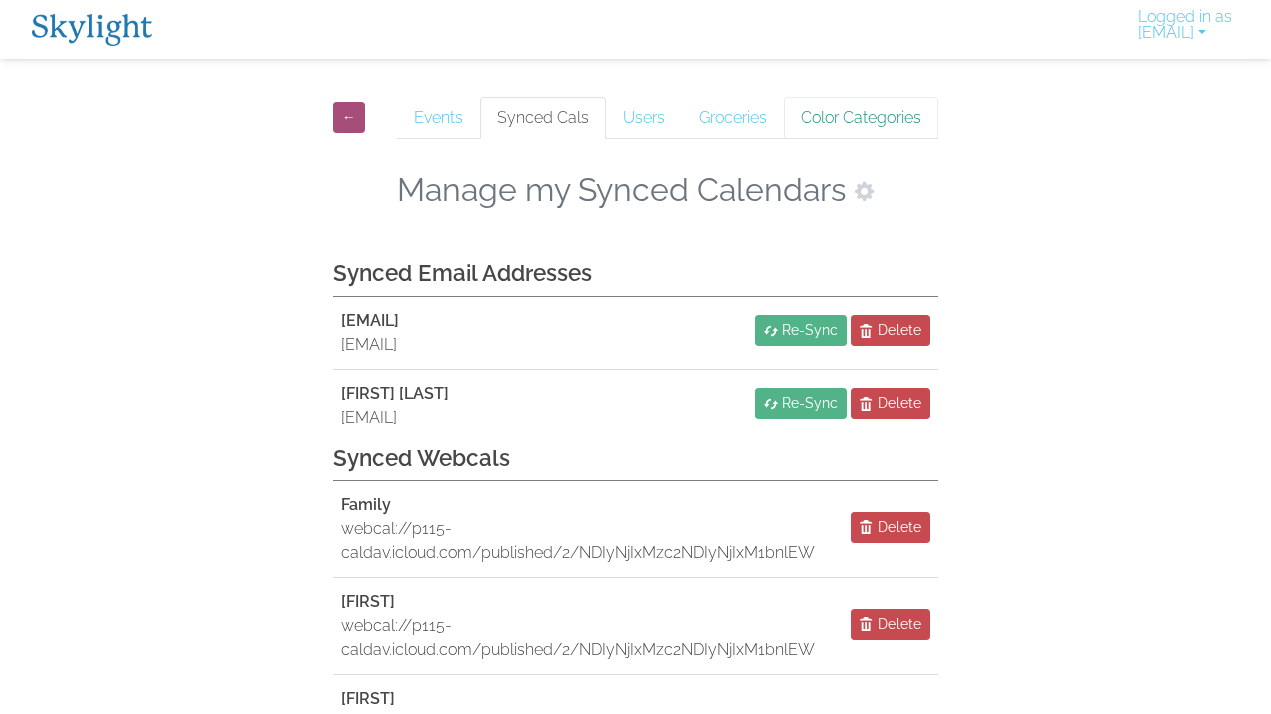 click on "Color Categories" at bounding box center [861, 118] 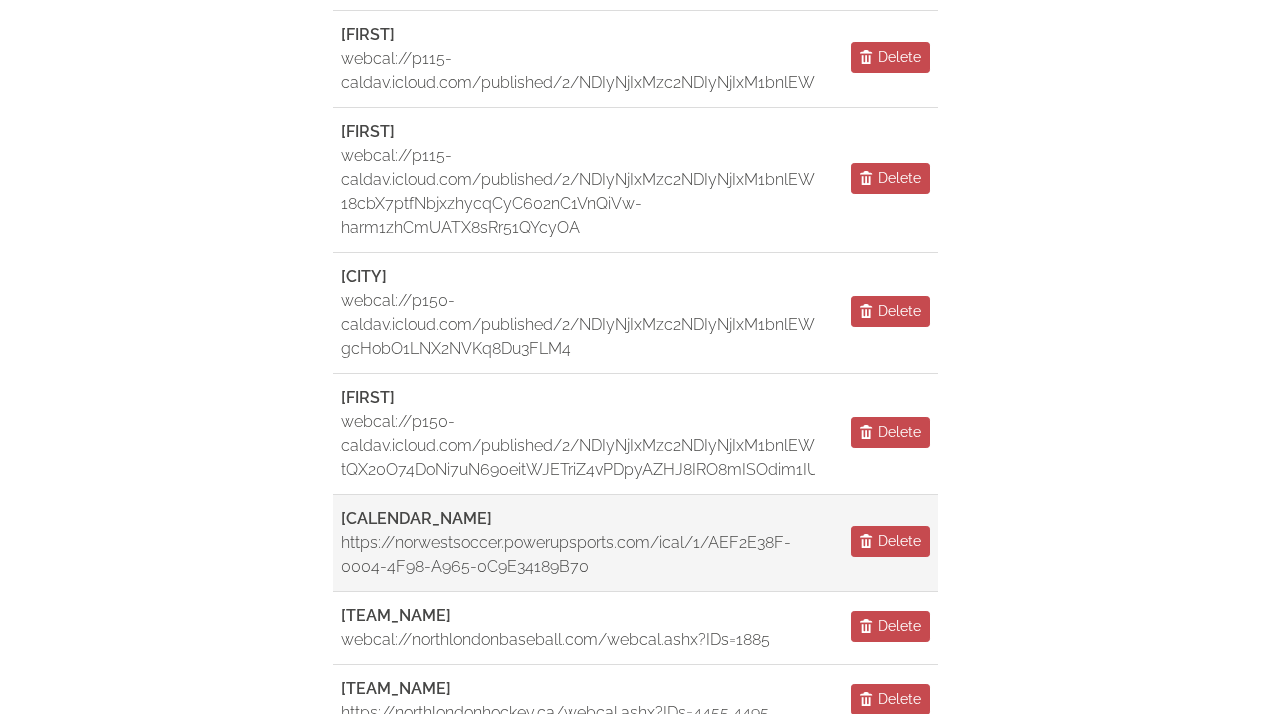 scroll, scrollTop: 669, scrollLeft: 0, axis: vertical 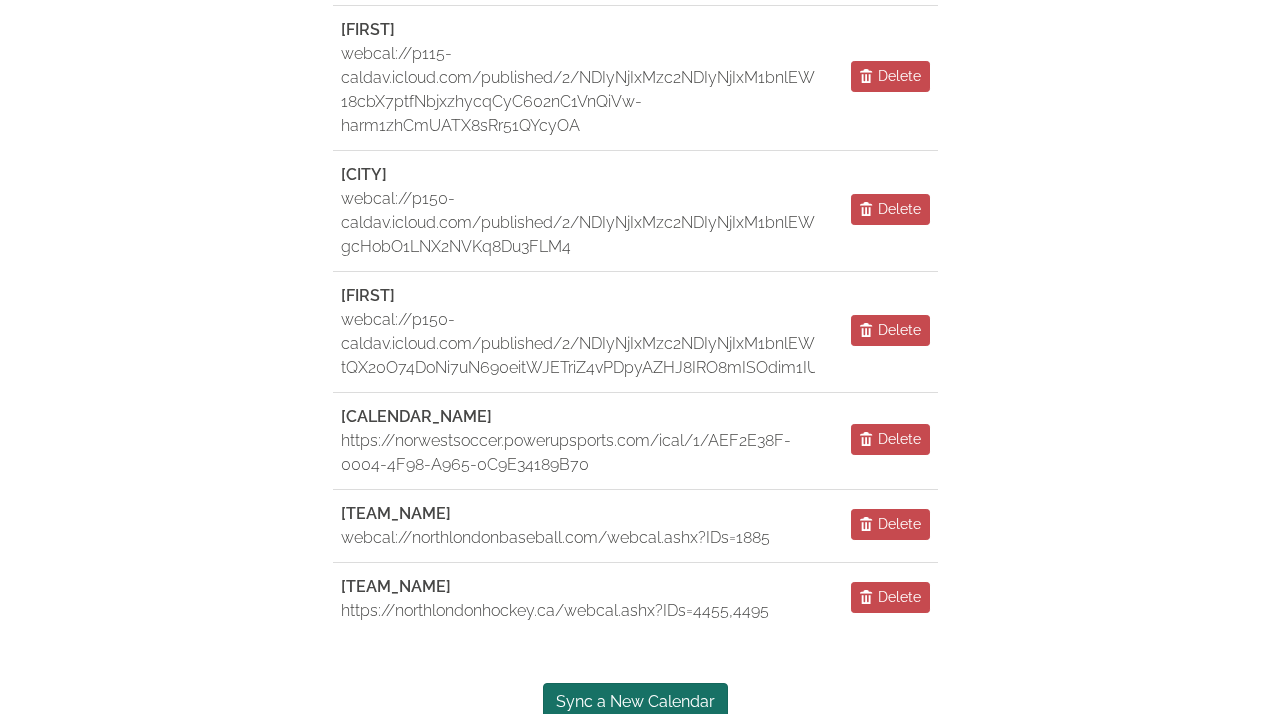 click on "Sync a New Calendar" at bounding box center (635, 702) 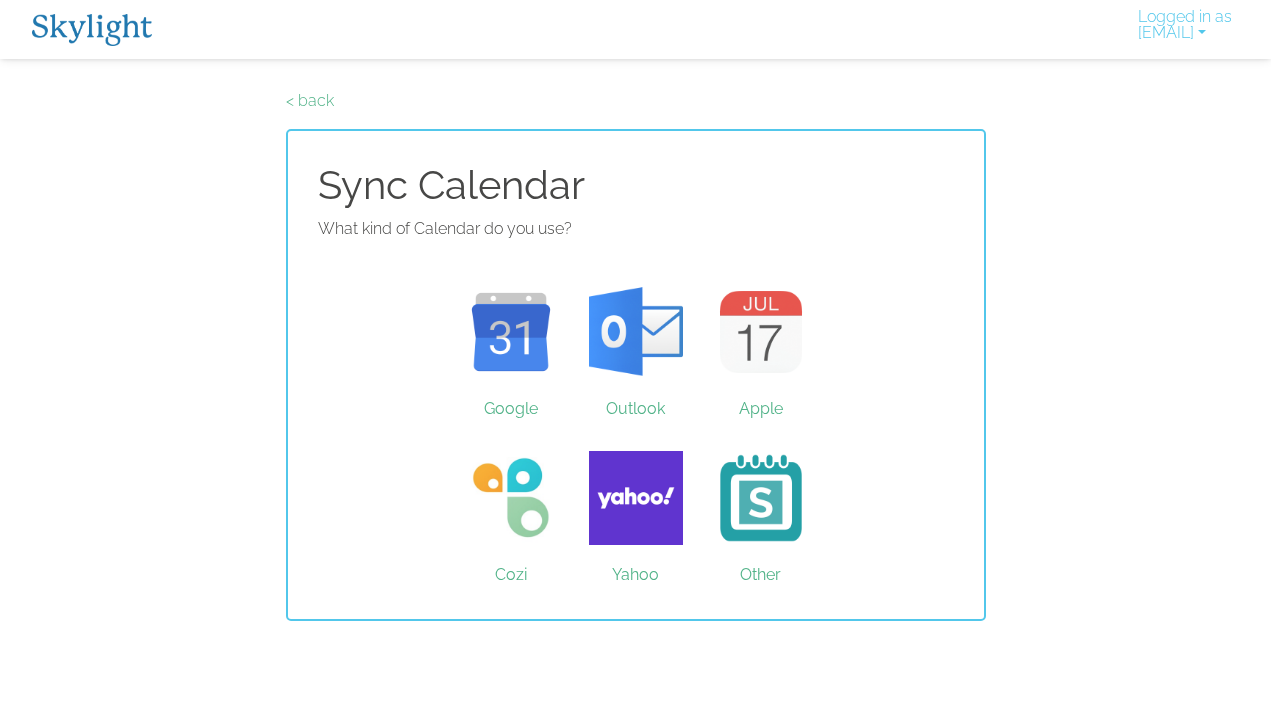 scroll, scrollTop: 0, scrollLeft: 0, axis: both 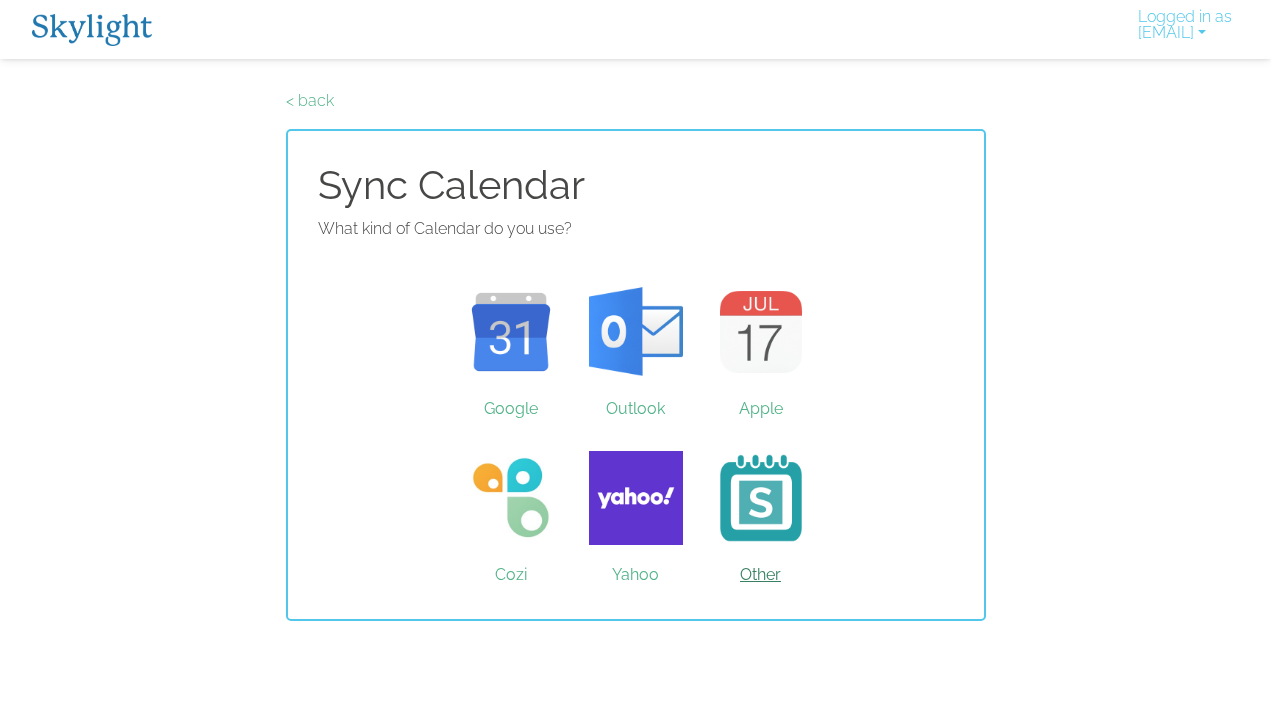 click on "Other" at bounding box center (760, 498) 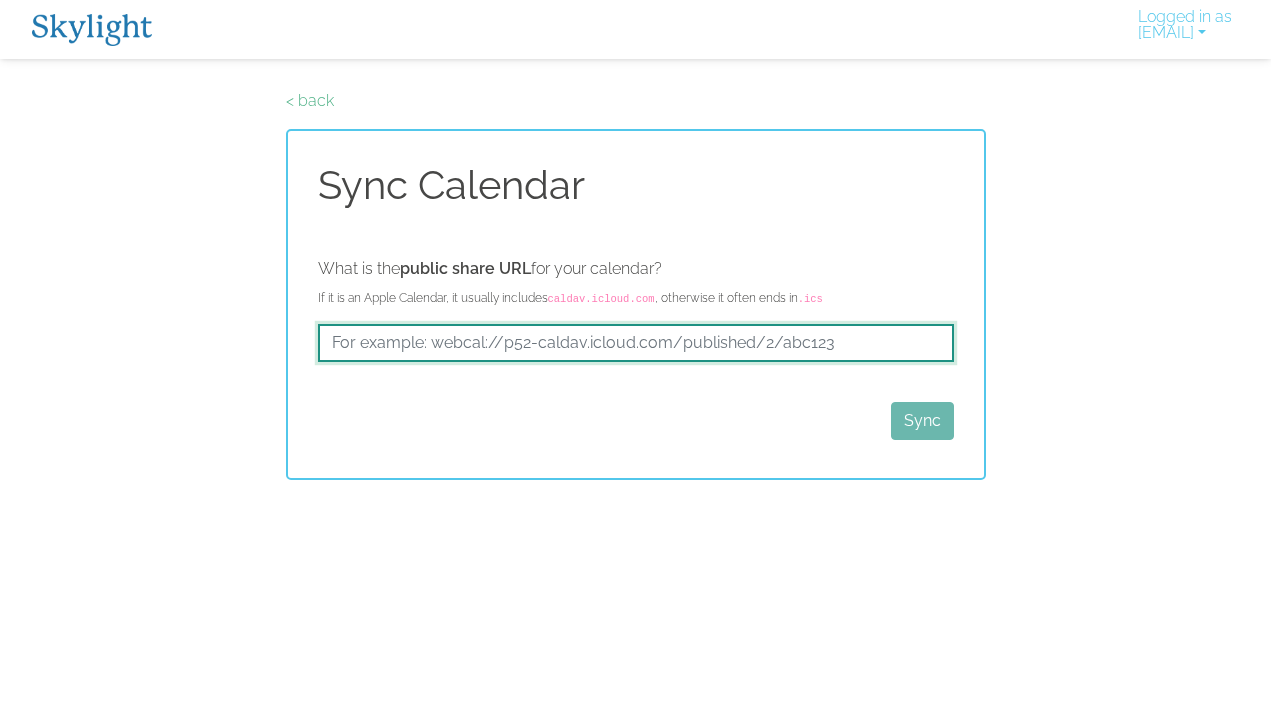 drag, startPoint x: 846, startPoint y: 343, endPoint x: 0, endPoint y: 257, distance: 850.3599 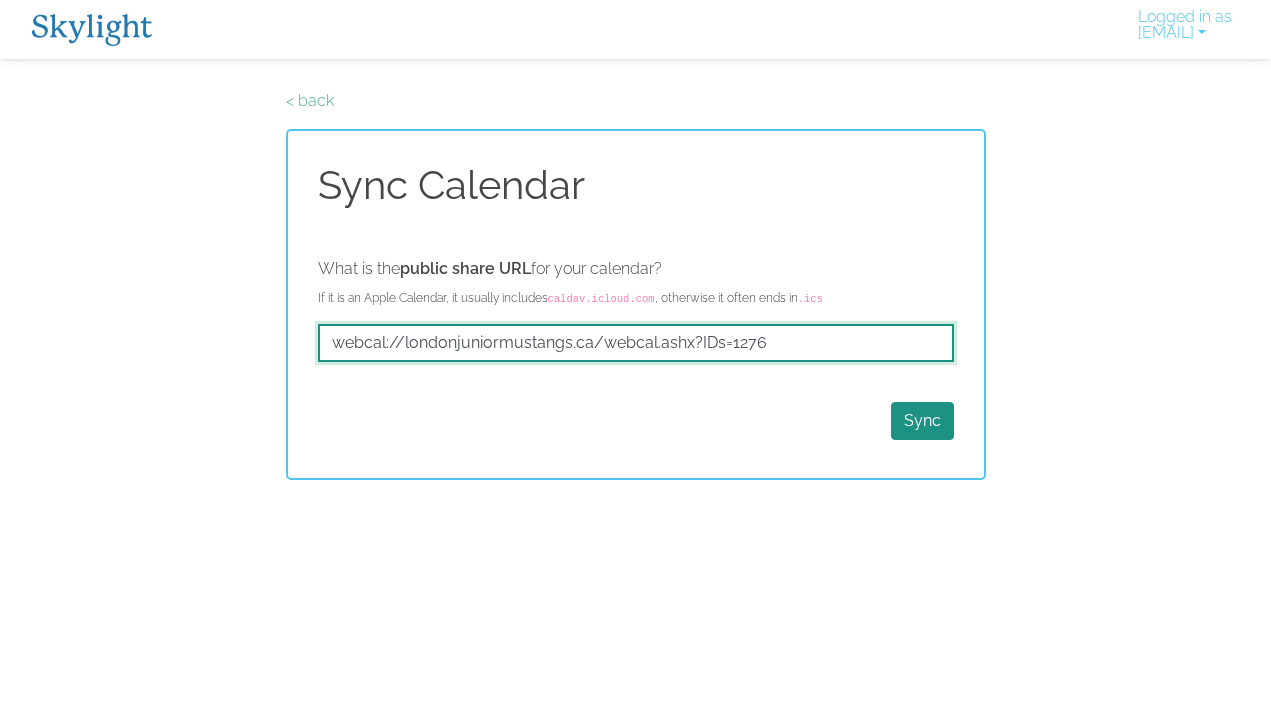 type on "webcal://londonjuniormustangs.ca/webcal.ashx?IDs=1276" 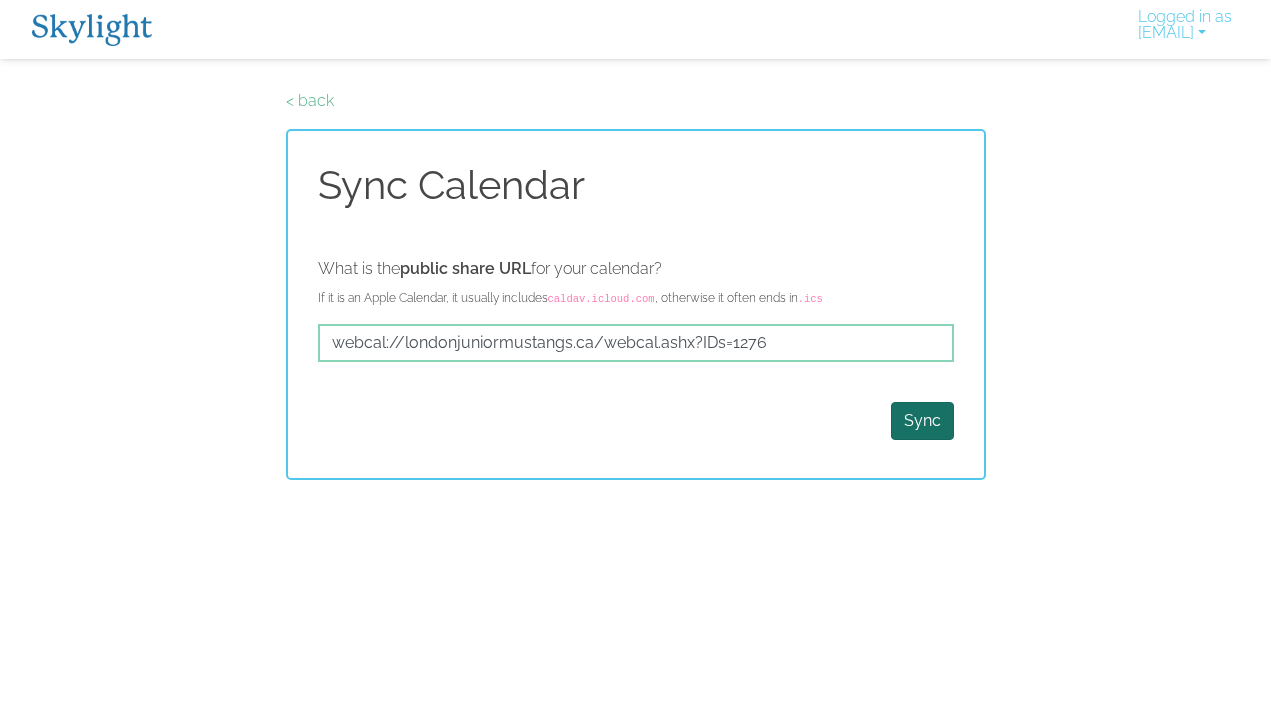 click on "Sync" at bounding box center (922, 421) 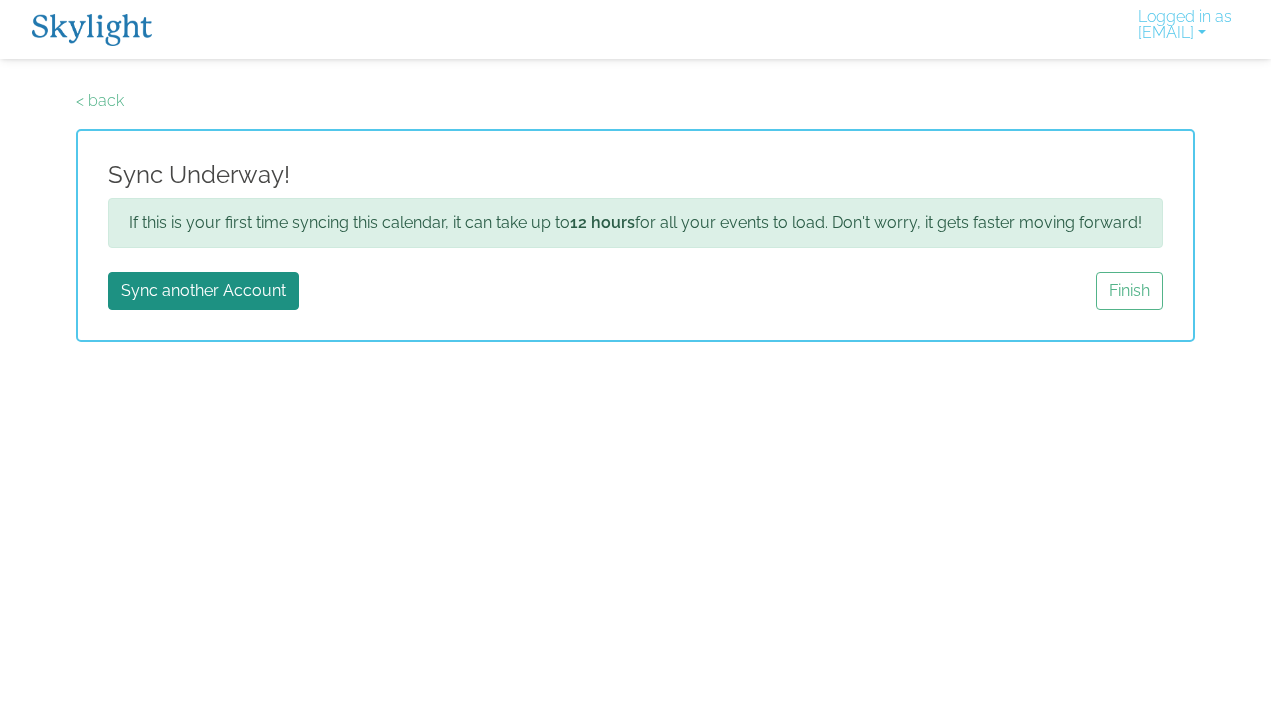 scroll, scrollTop: 0, scrollLeft: 0, axis: both 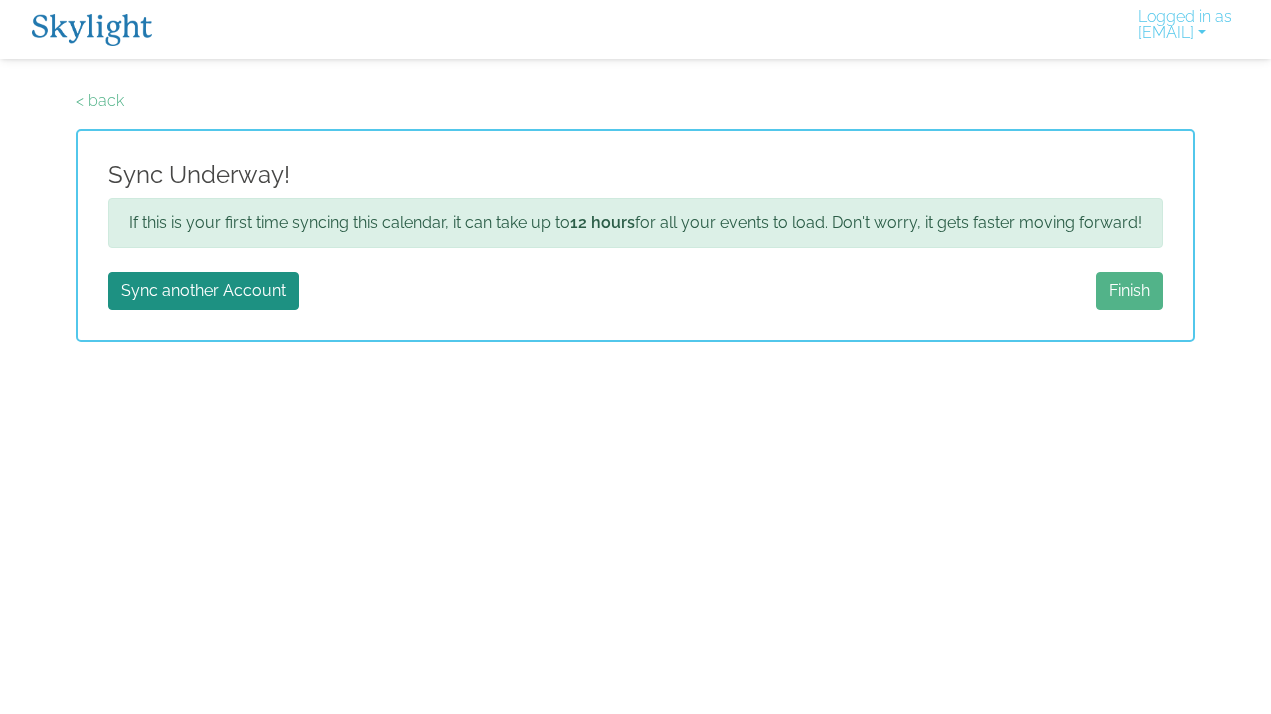 click on "Finish" at bounding box center (1129, 291) 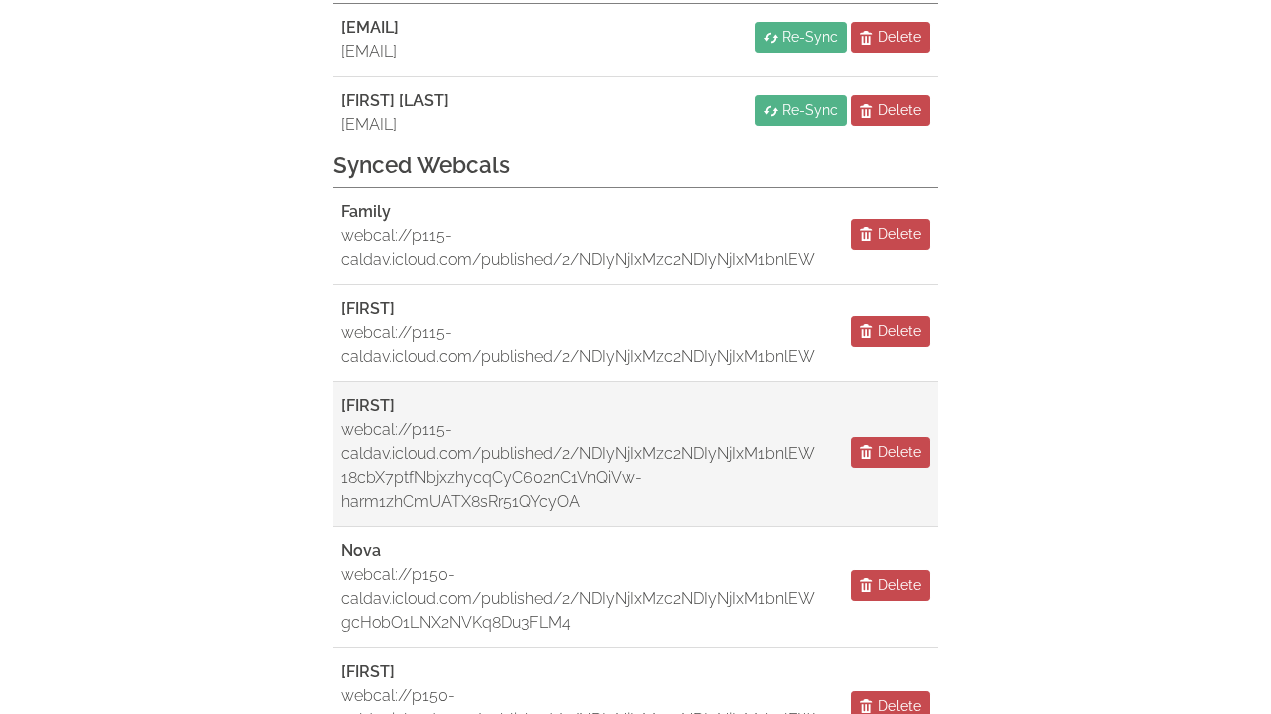 scroll, scrollTop: 63, scrollLeft: 0, axis: vertical 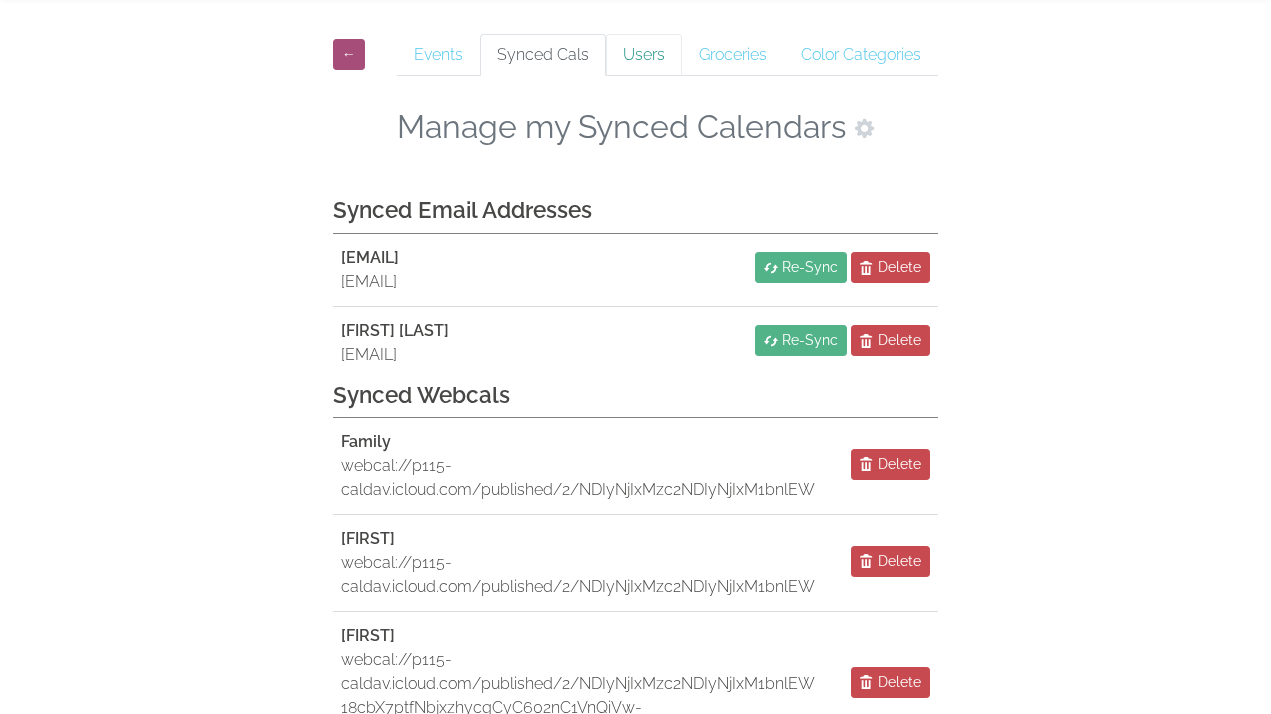 click on "Users" at bounding box center [644, 55] 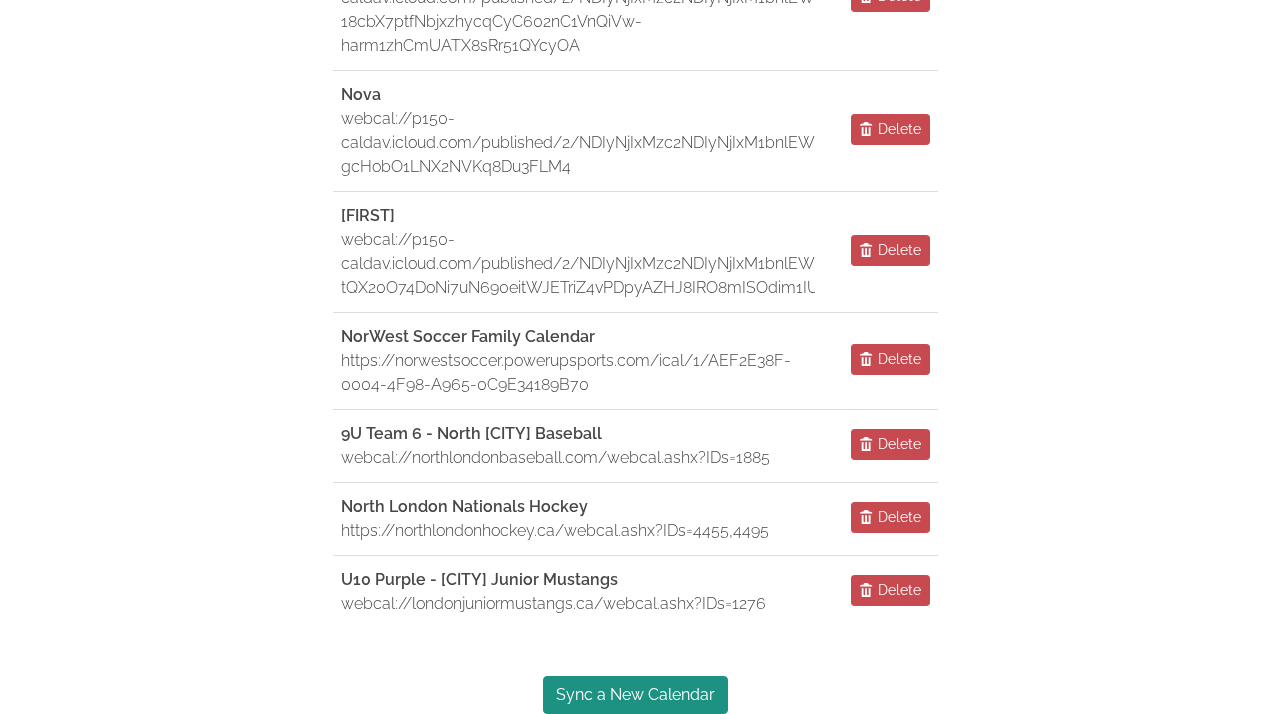scroll, scrollTop: 747, scrollLeft: 0, axis: vertical 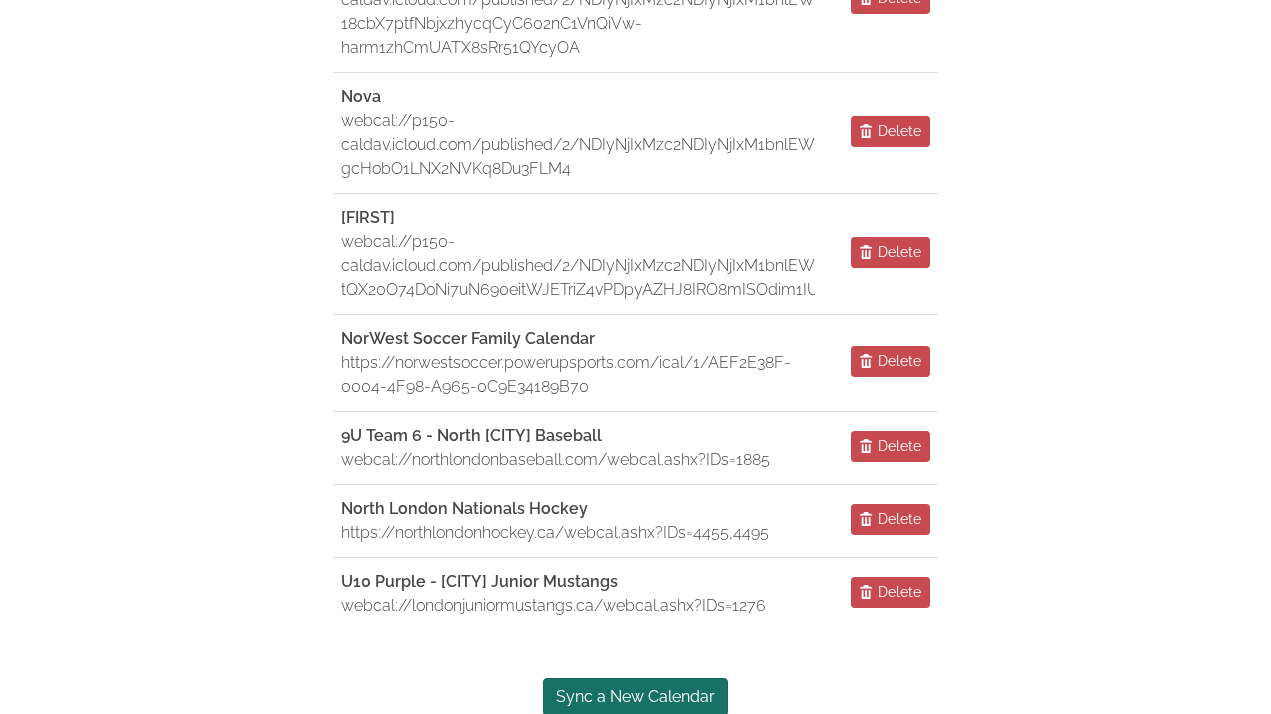 click on "Sync a New Calendar" at bounding box center (635, 697) 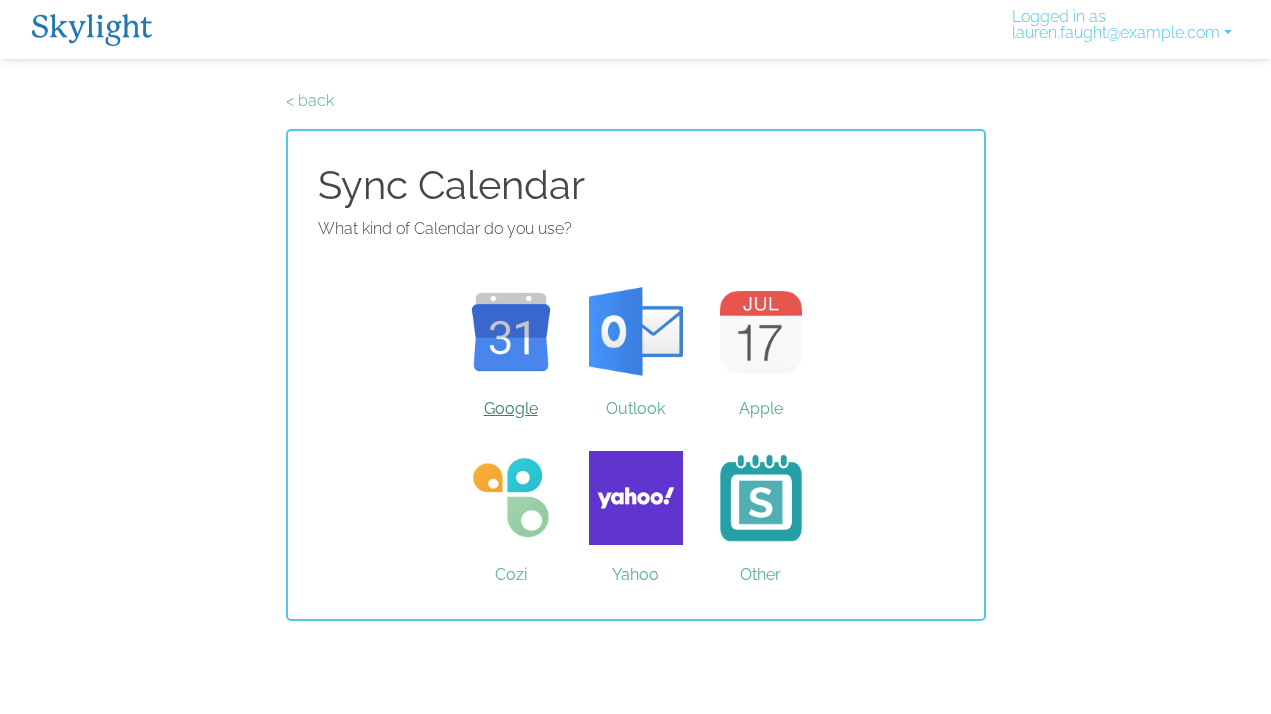 scroll, scrollTop: 0, scrollLeft: 0, axis: both 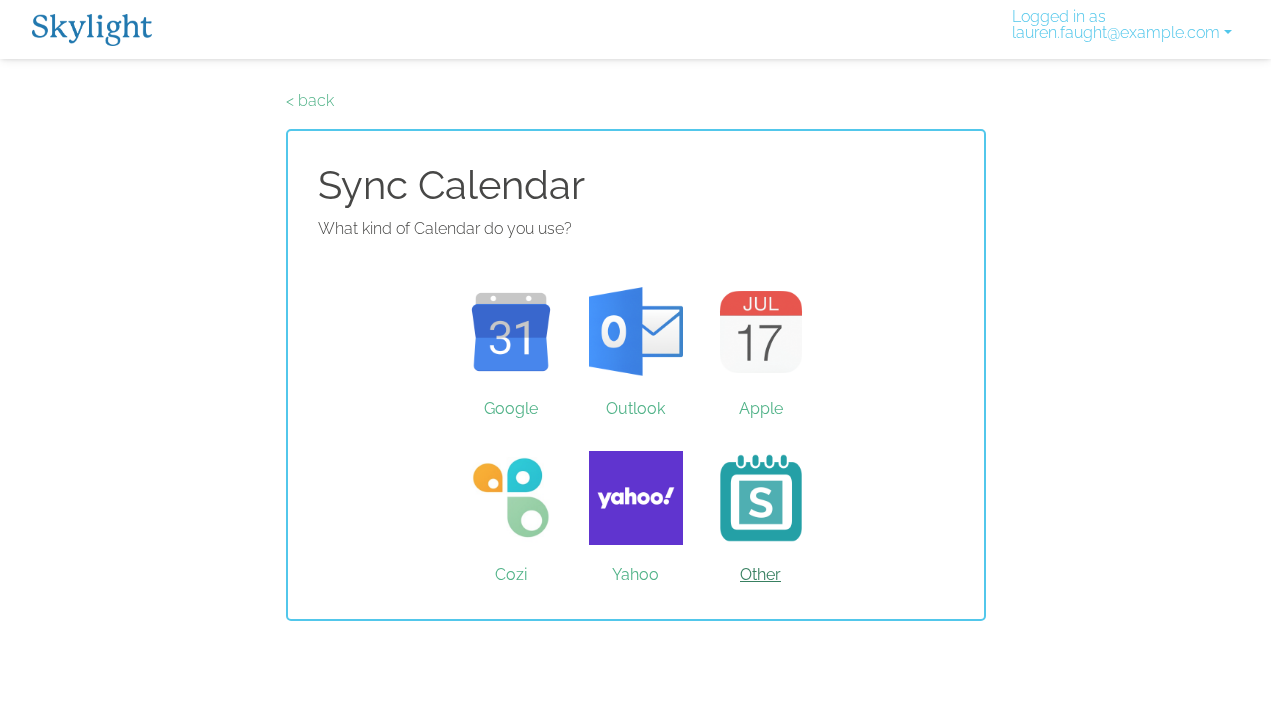 click on "Other" at bounding box center (760, 498) 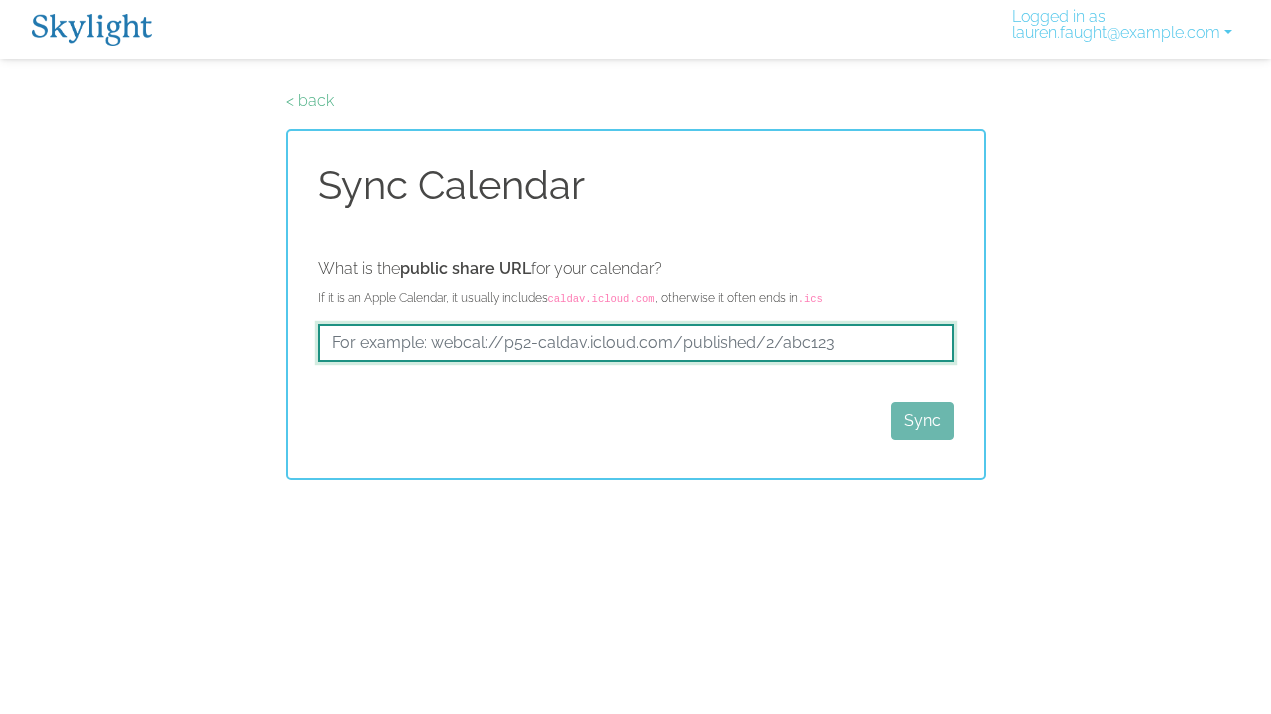 drag, startPoint x: 835, startPoint y: 346, endPoint x: 132, endPoint y: 281, distance: 705.9986 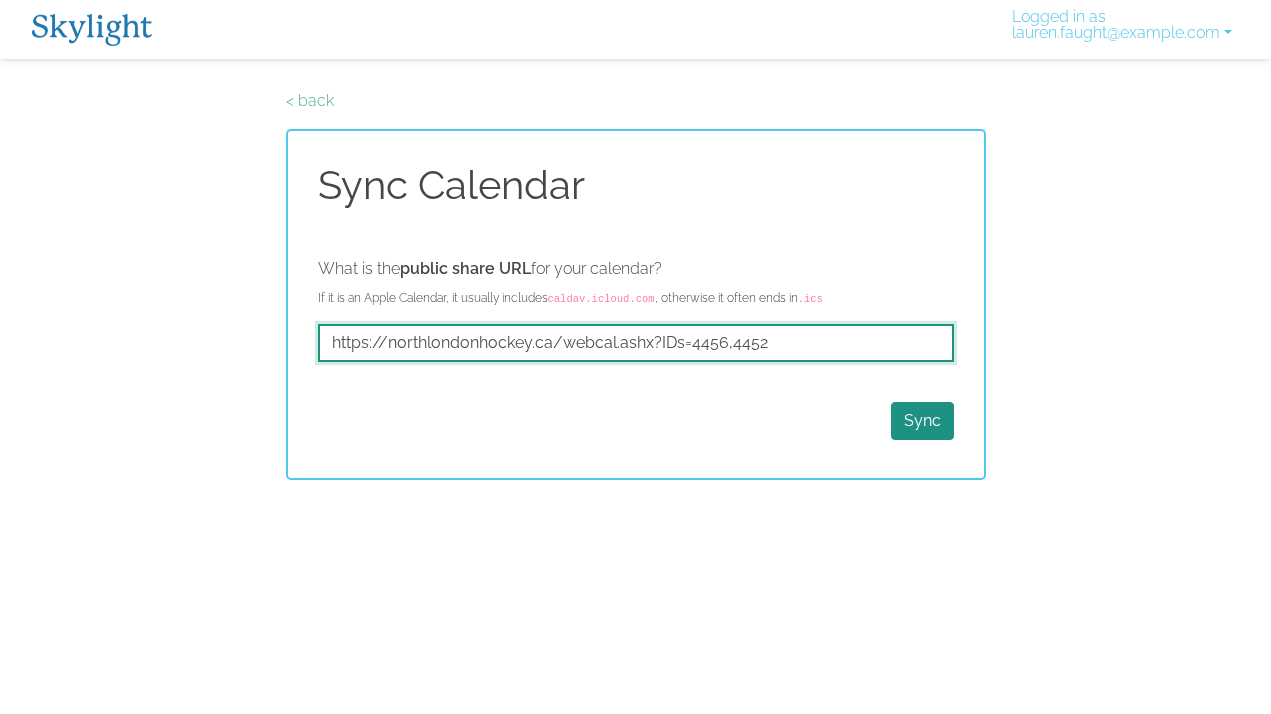 type on "https://northlondonhockey.ca/webcal.ashx?IDs=4456,4452" 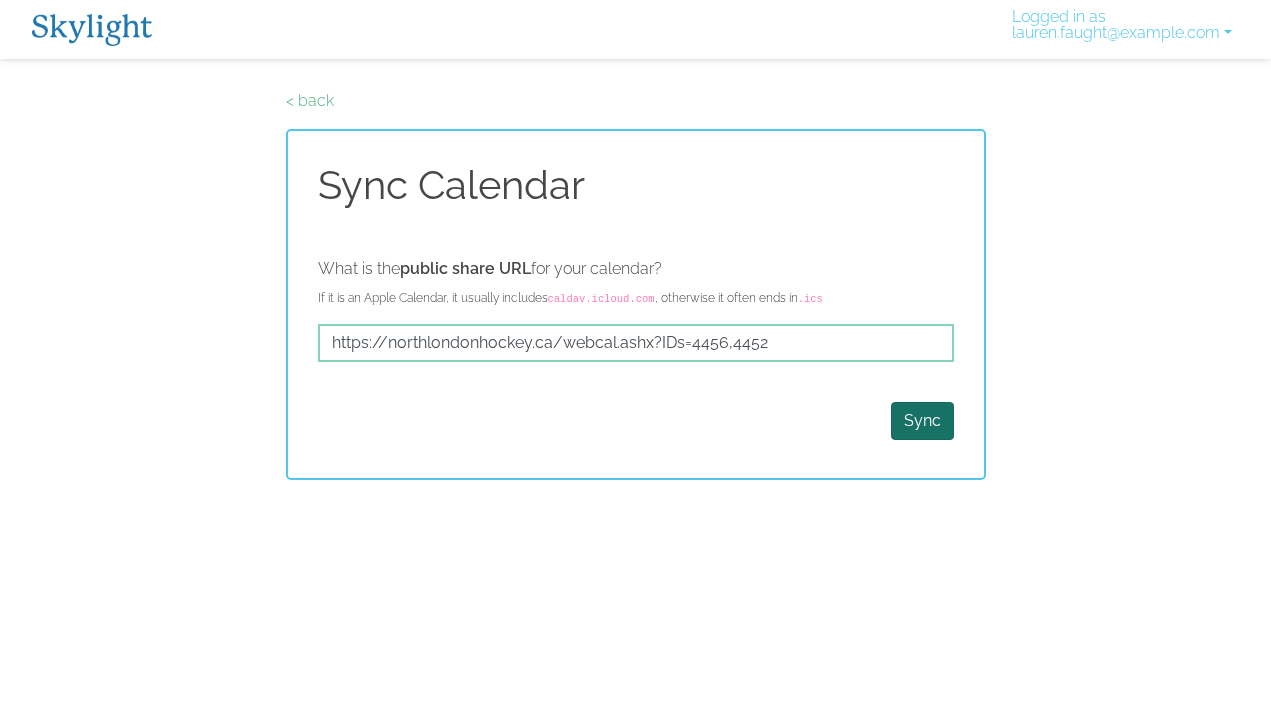 click on "Sync" at bounding box center (922, 421) 